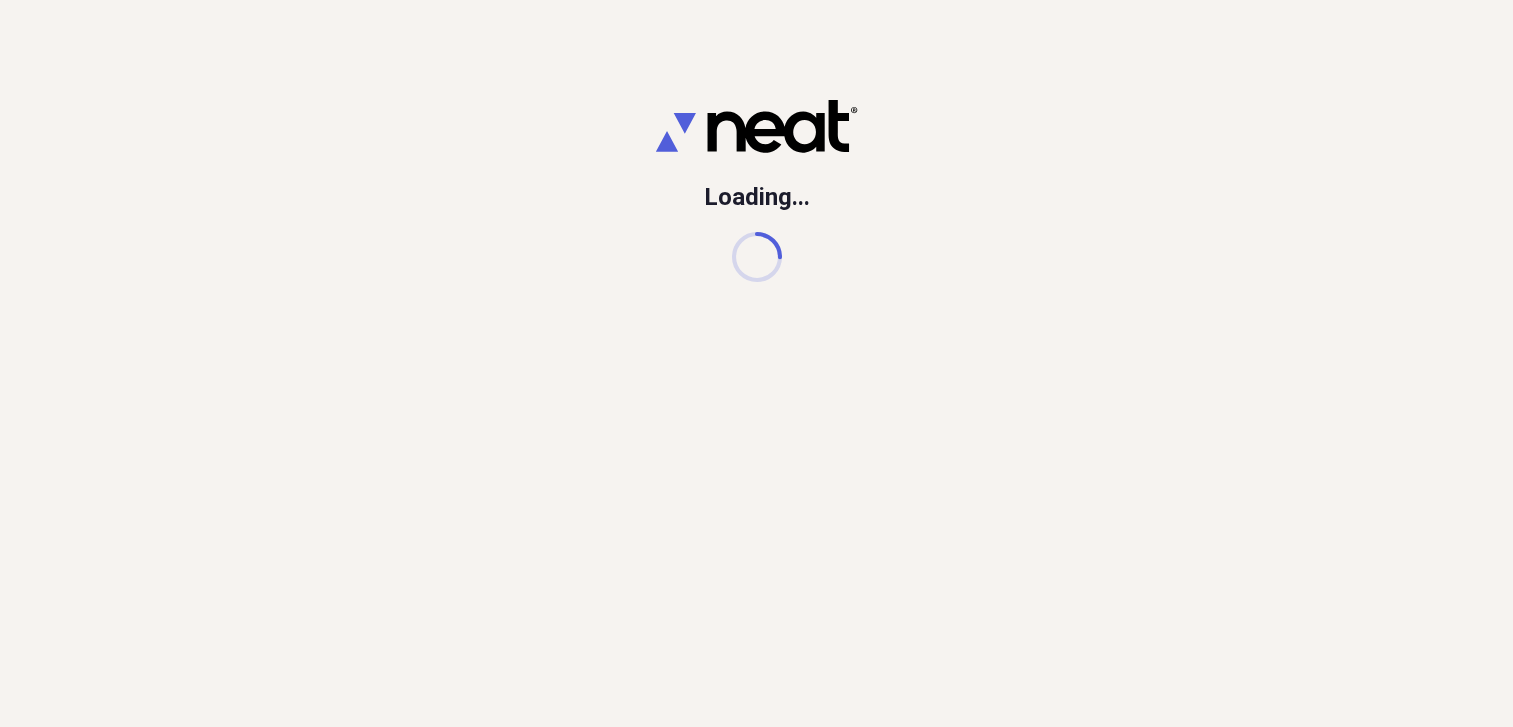 scroll, scrollTop: 0, scrollLeft: 0, axis: both 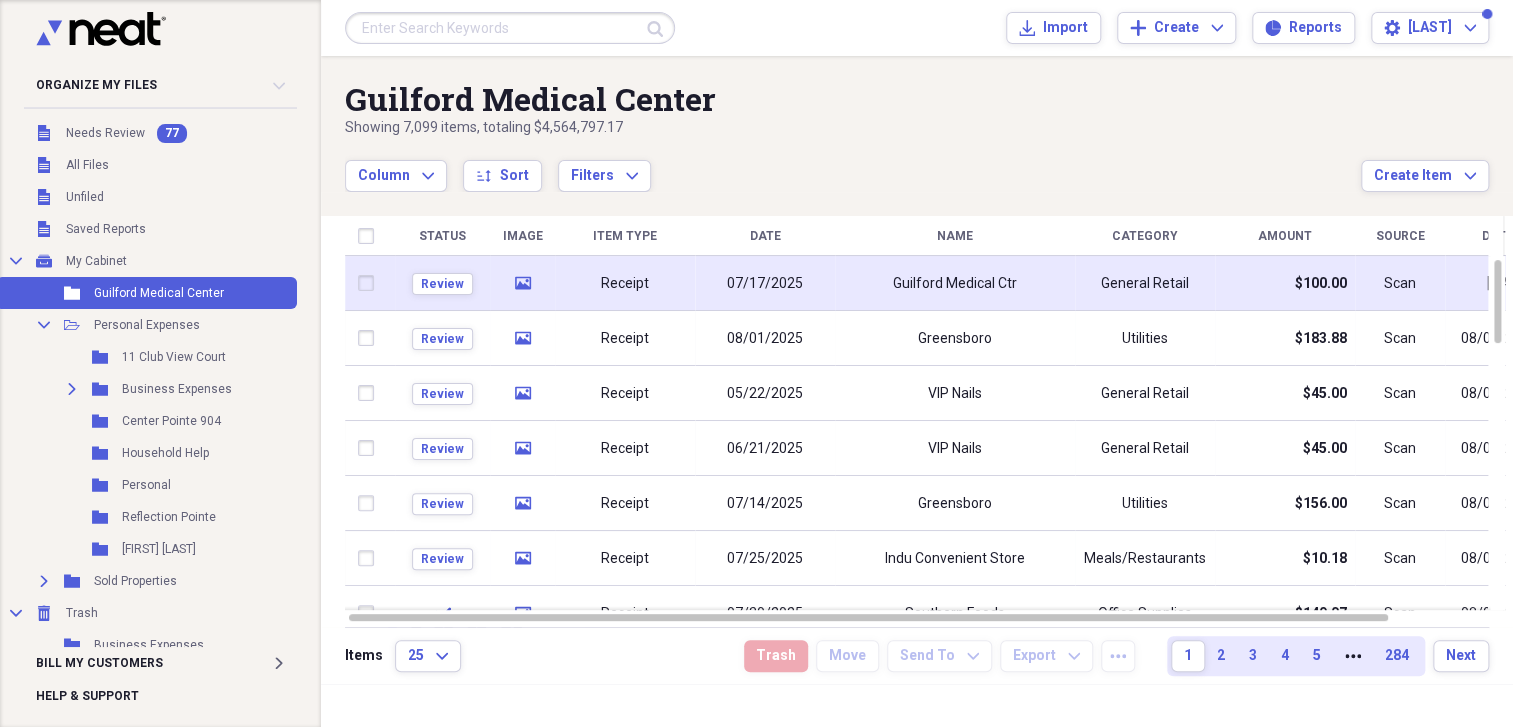 click on "Guilford Medical Ctr" at bounding box center (955, 284) 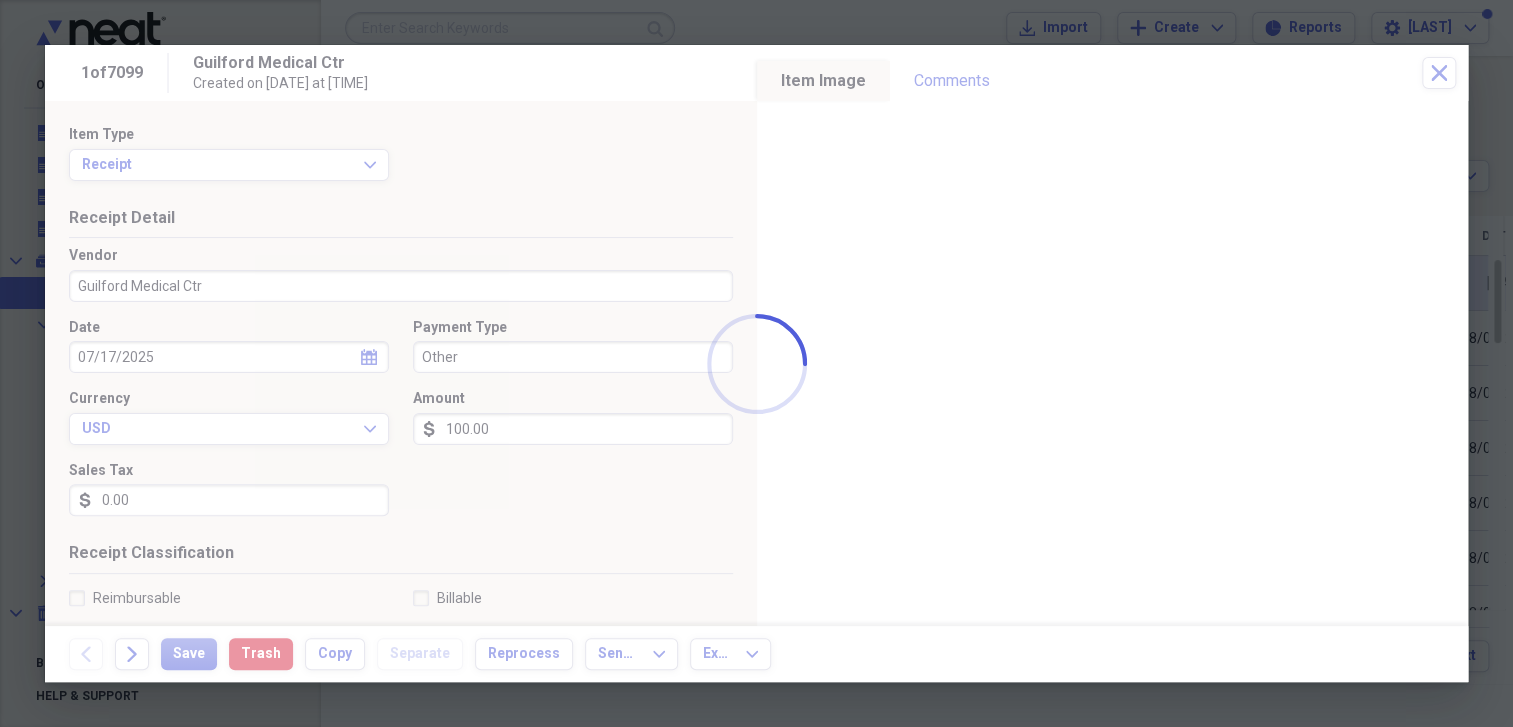 click at bounding box center [756, 363] 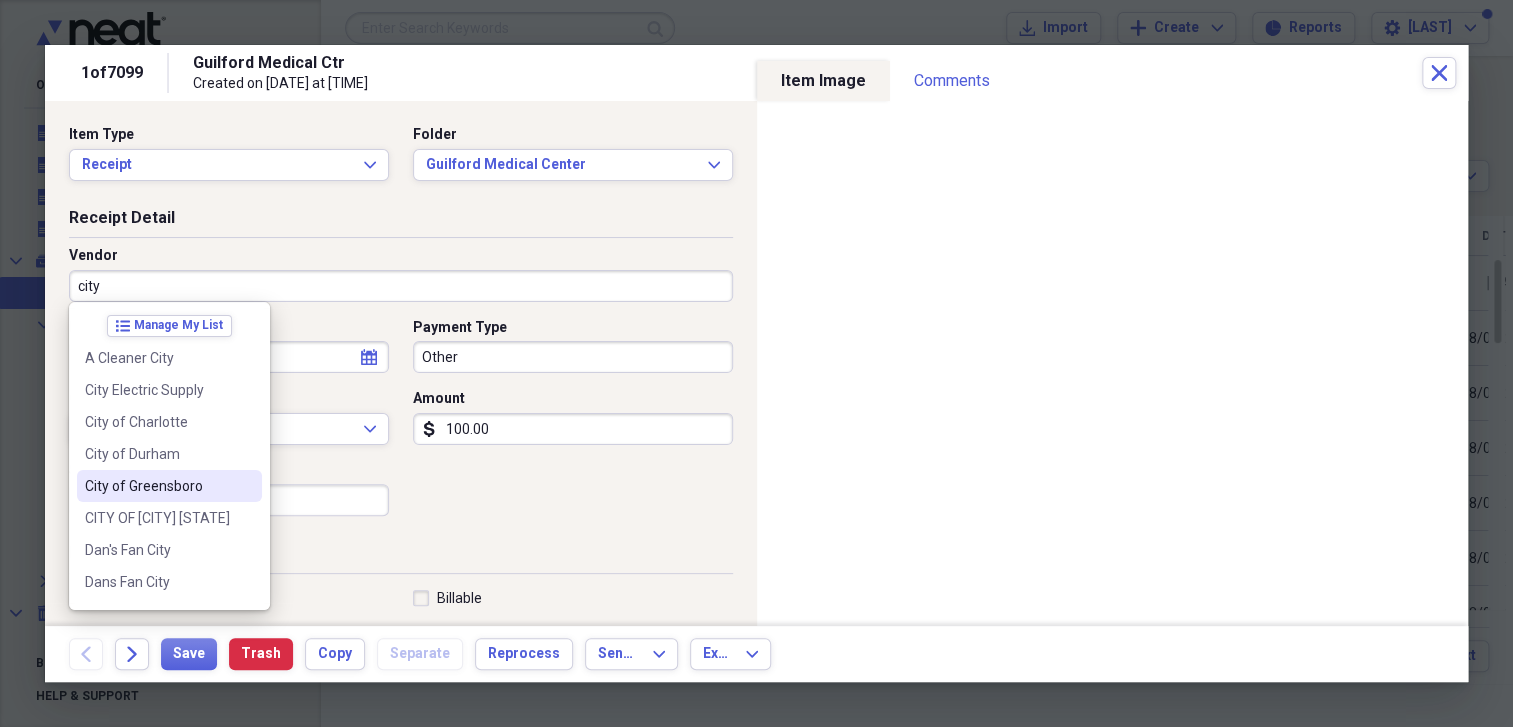 click on "City of Greensboro" at bounding box center (157, 486) 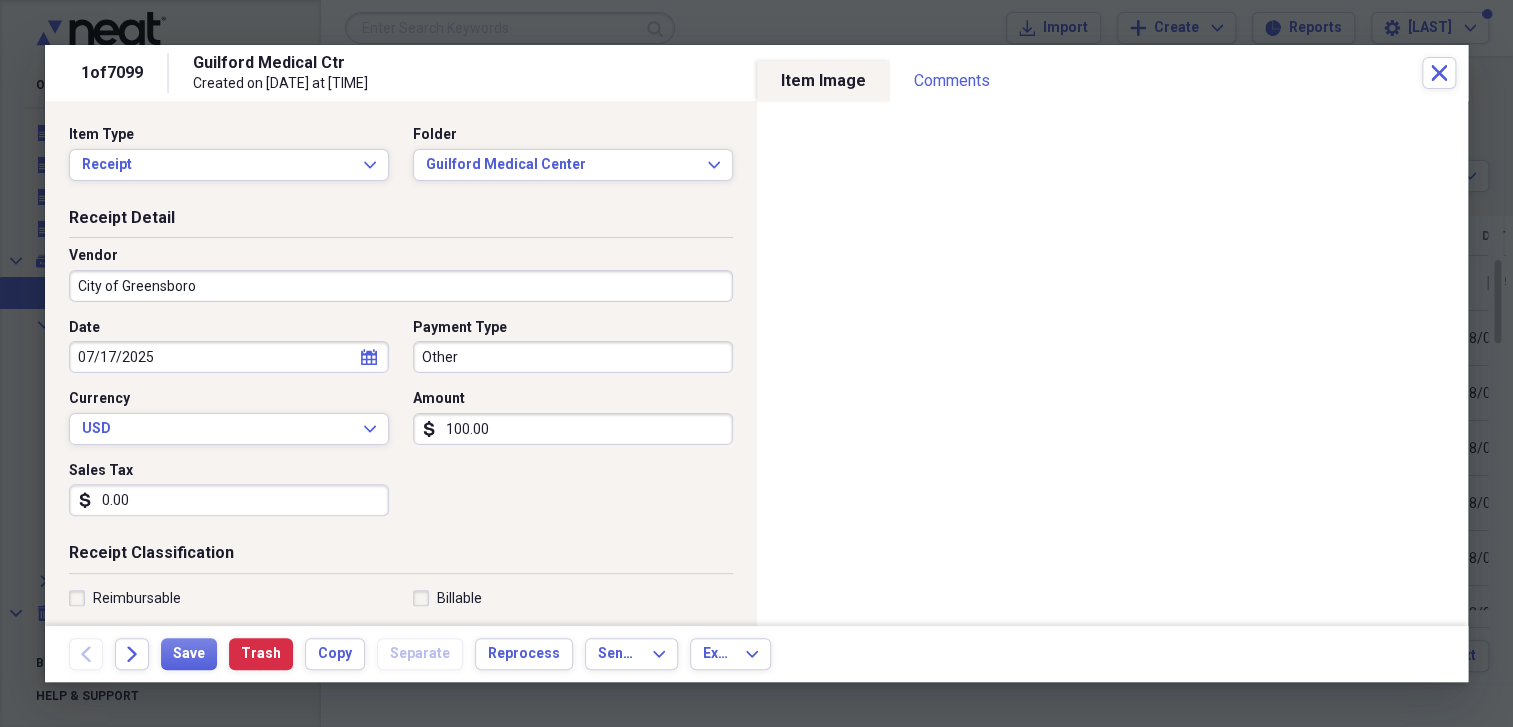type on "Utilities" 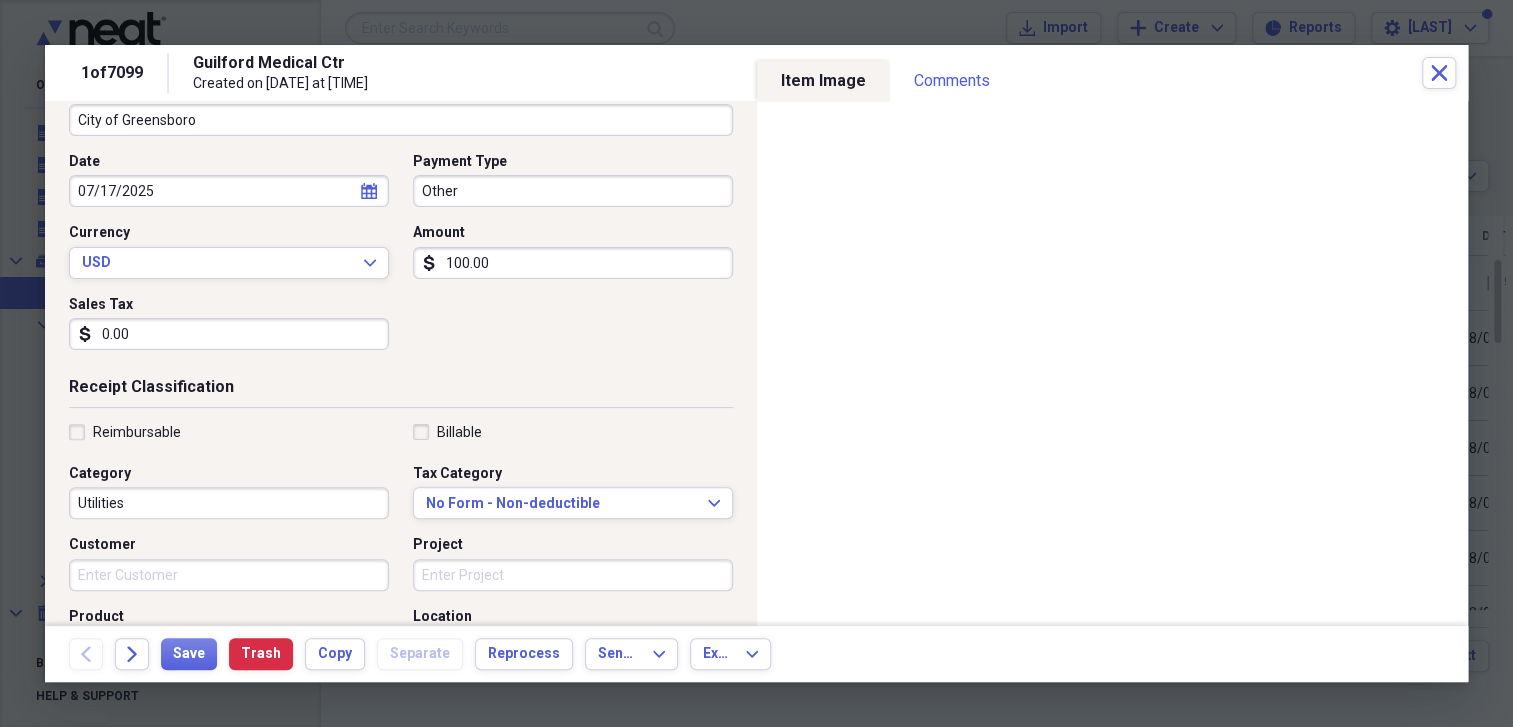 scroll, scrollTop: 493, scrollLeft: 0, axis: vertical 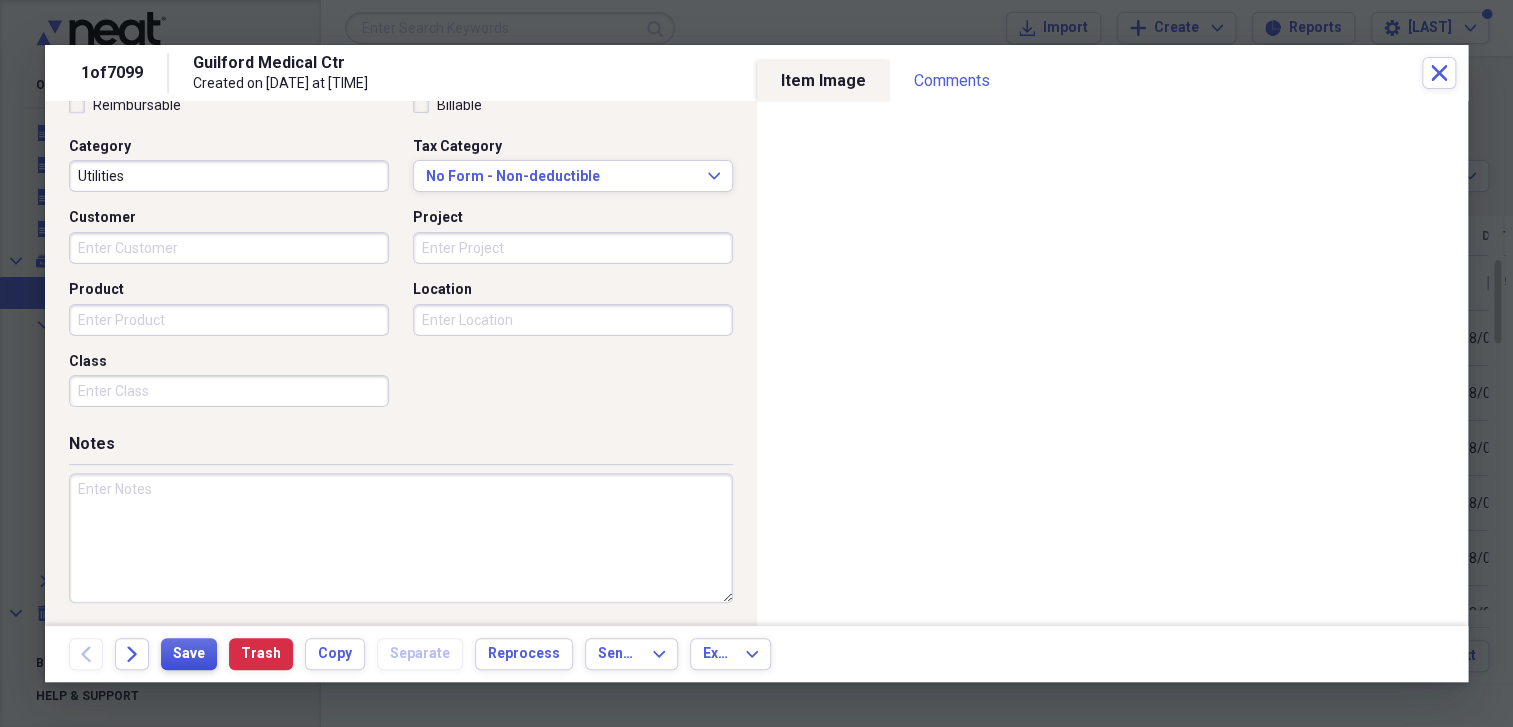 click on "Save" at bounding box center (189, 654) 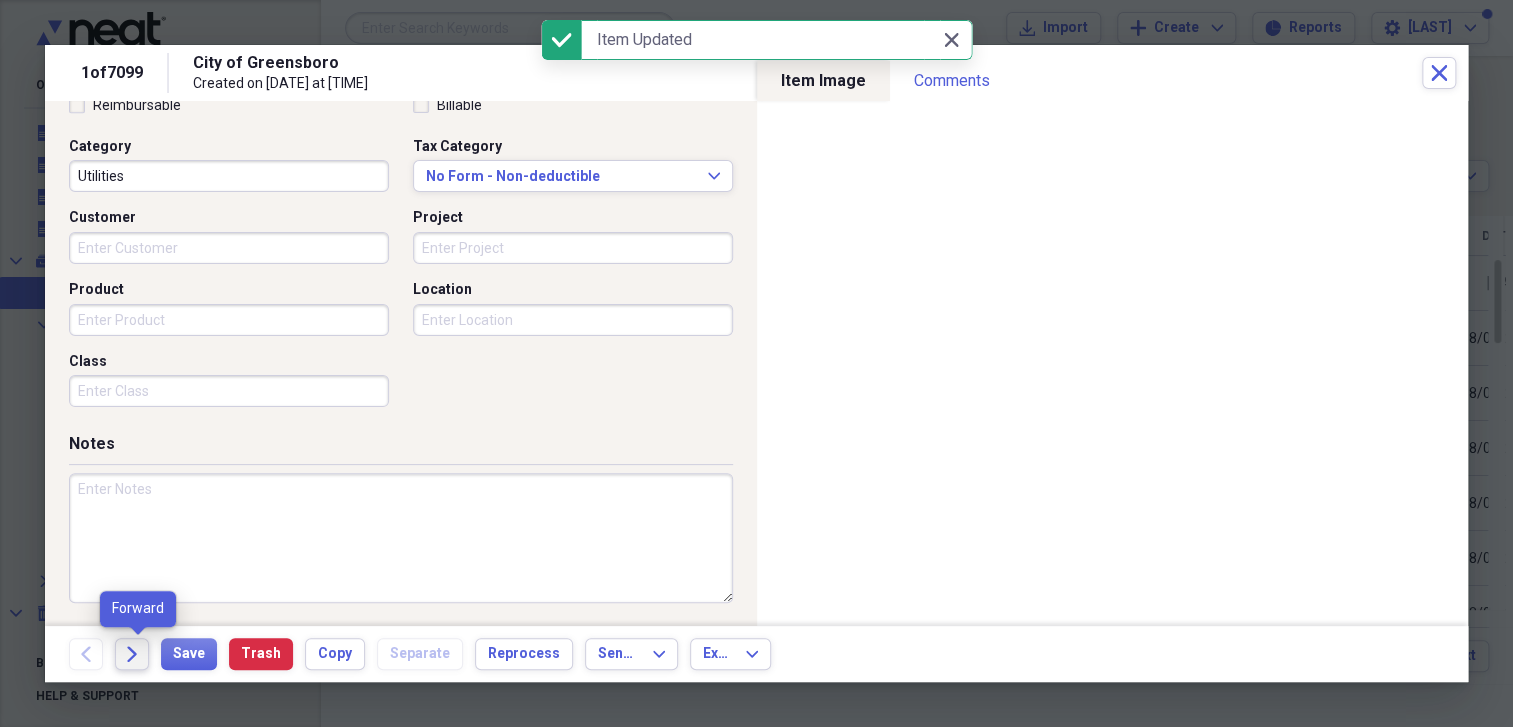 click on "Forward" 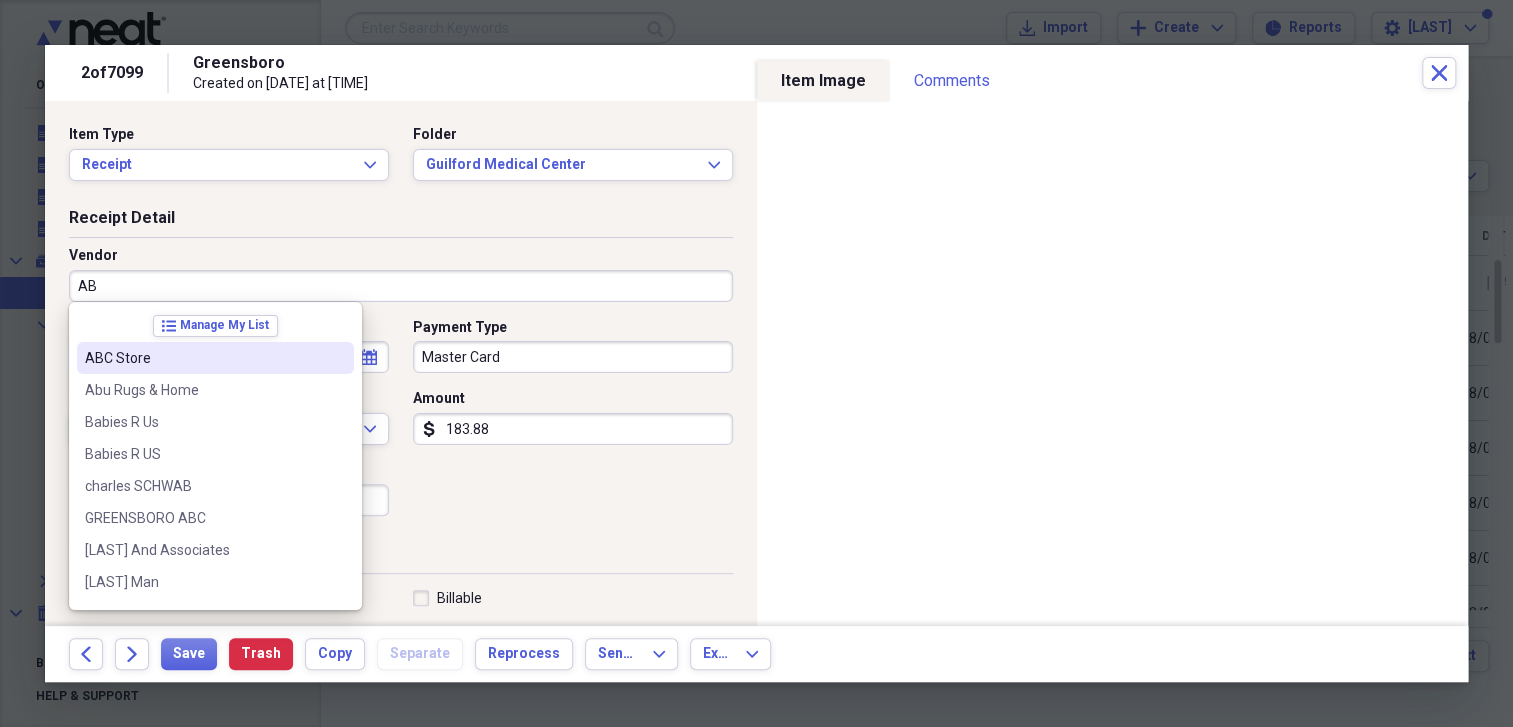 click on "ABC Store" at bounding box center (203, 358) 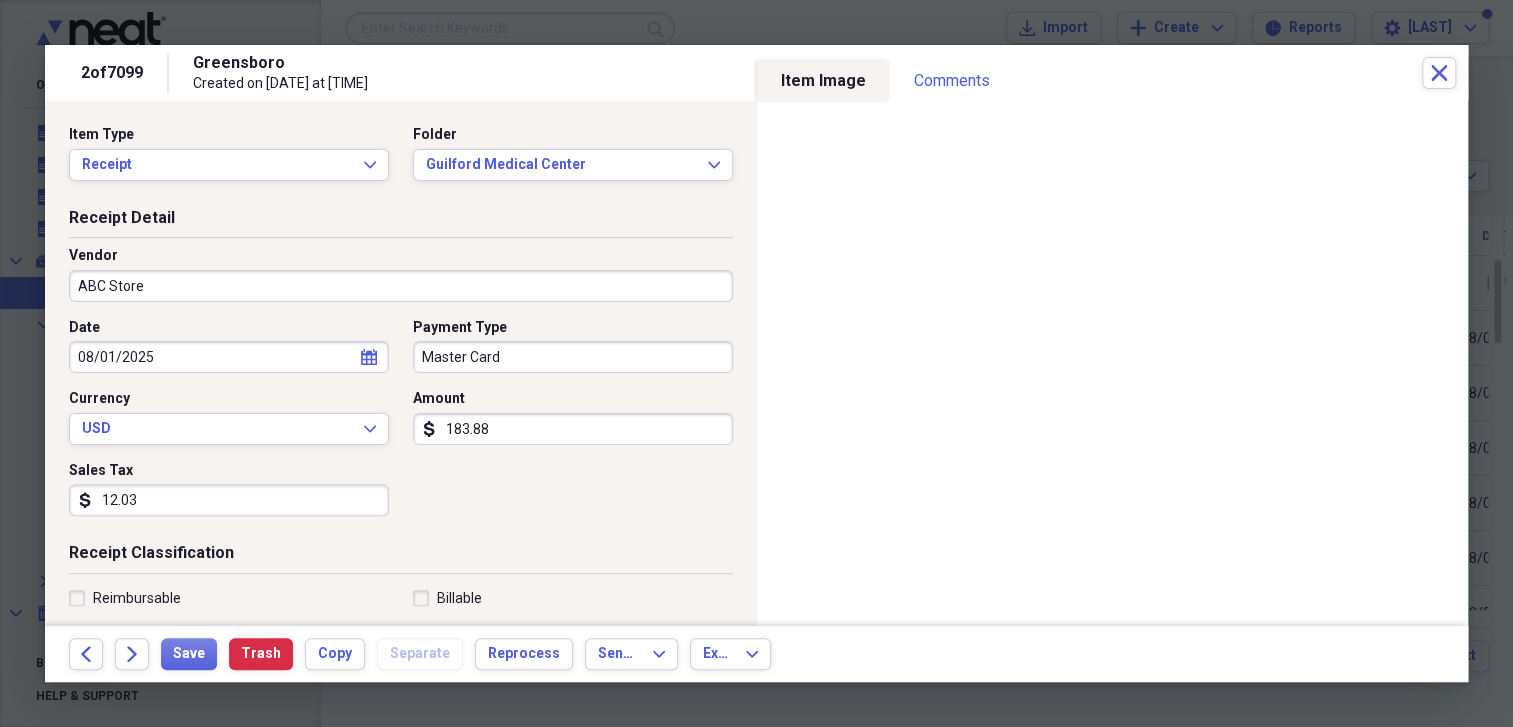 type on "Office Supplies" 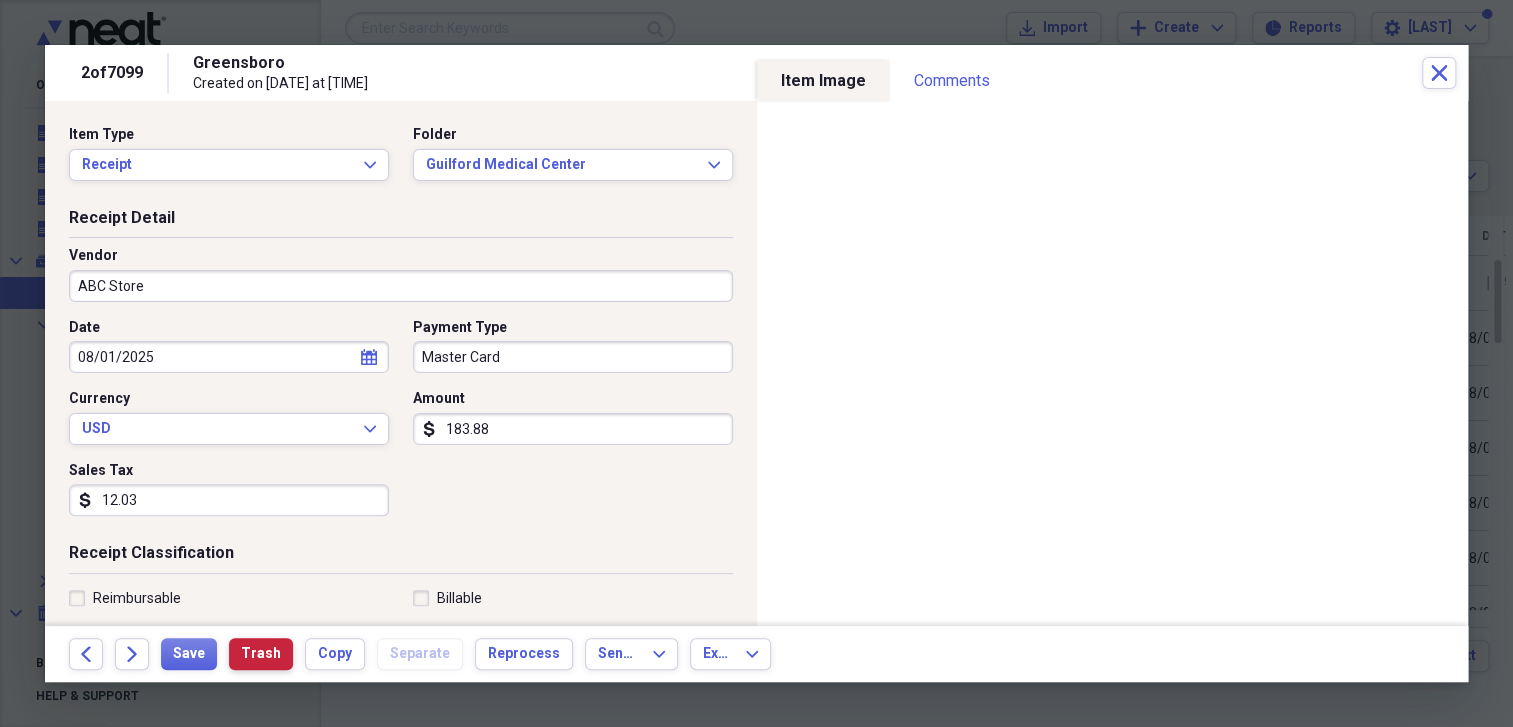 scroll, scrollTop: 166, scrollLeft: 0, axis: vertical 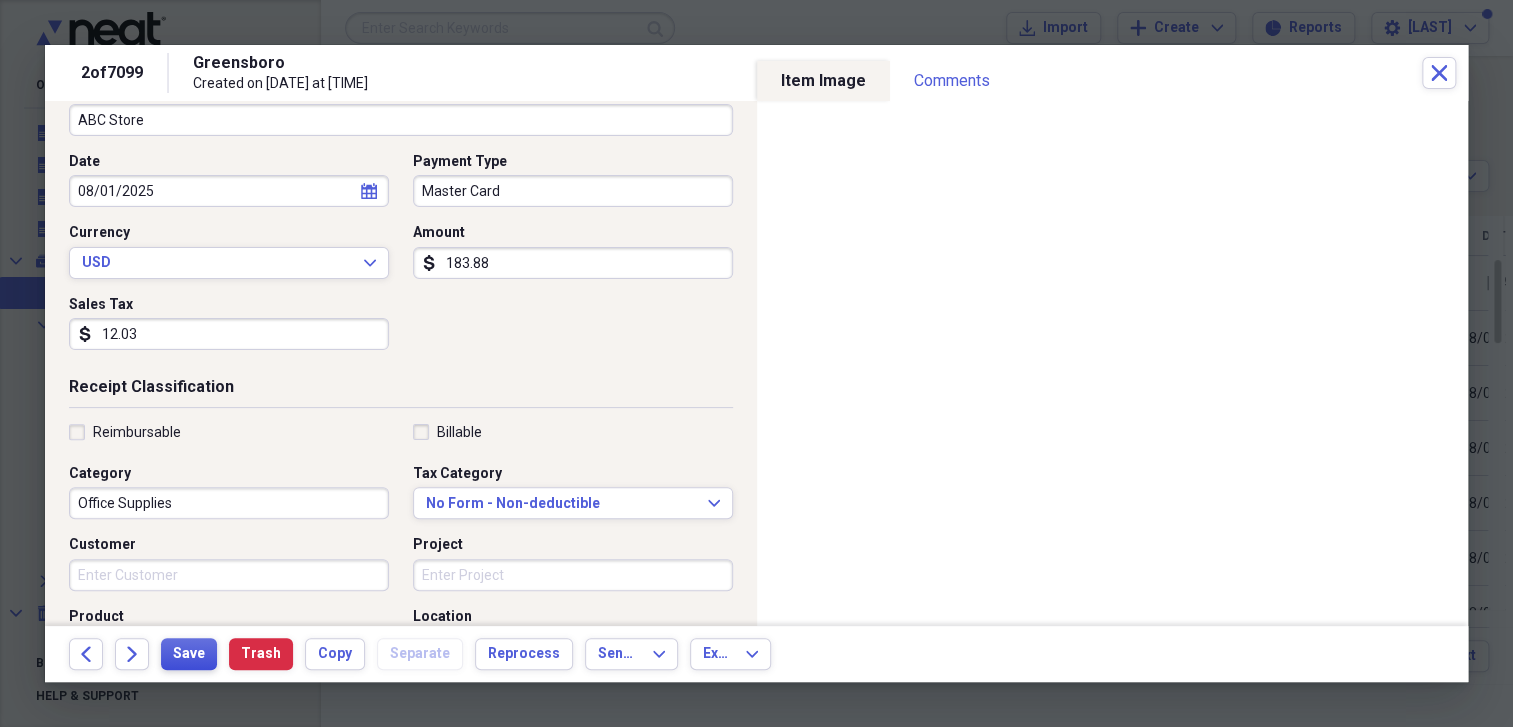 click on "Save" at bounding box center [189, 654] 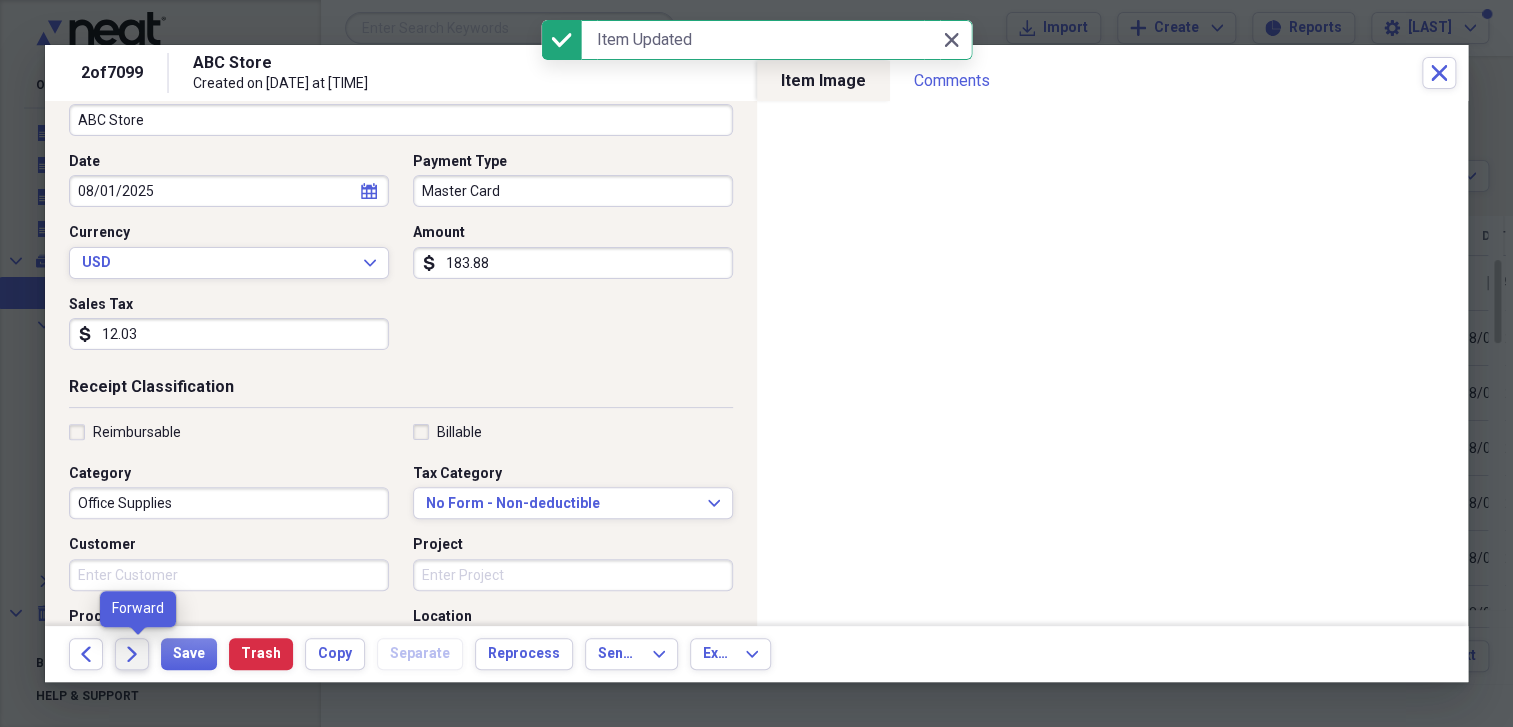 click on "Forward" 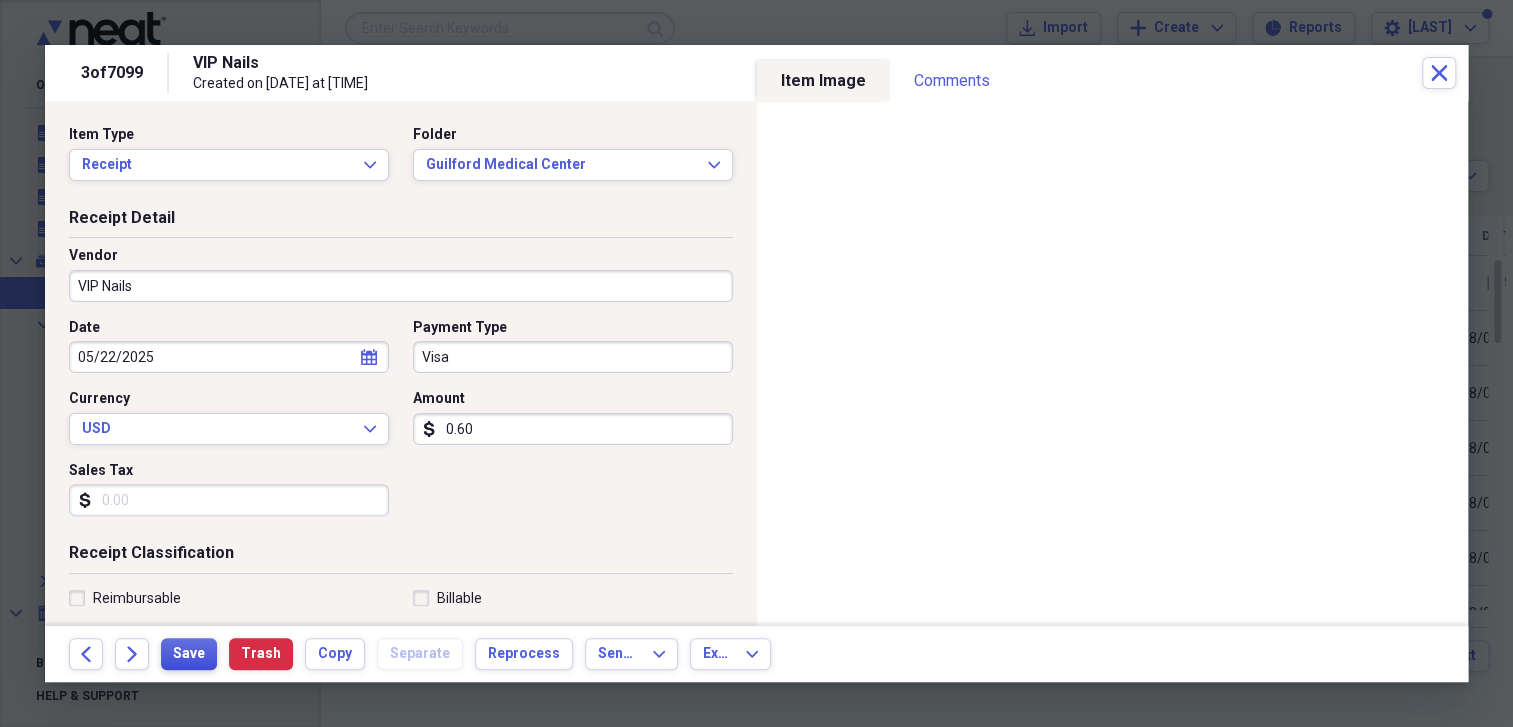 type on "0.60" 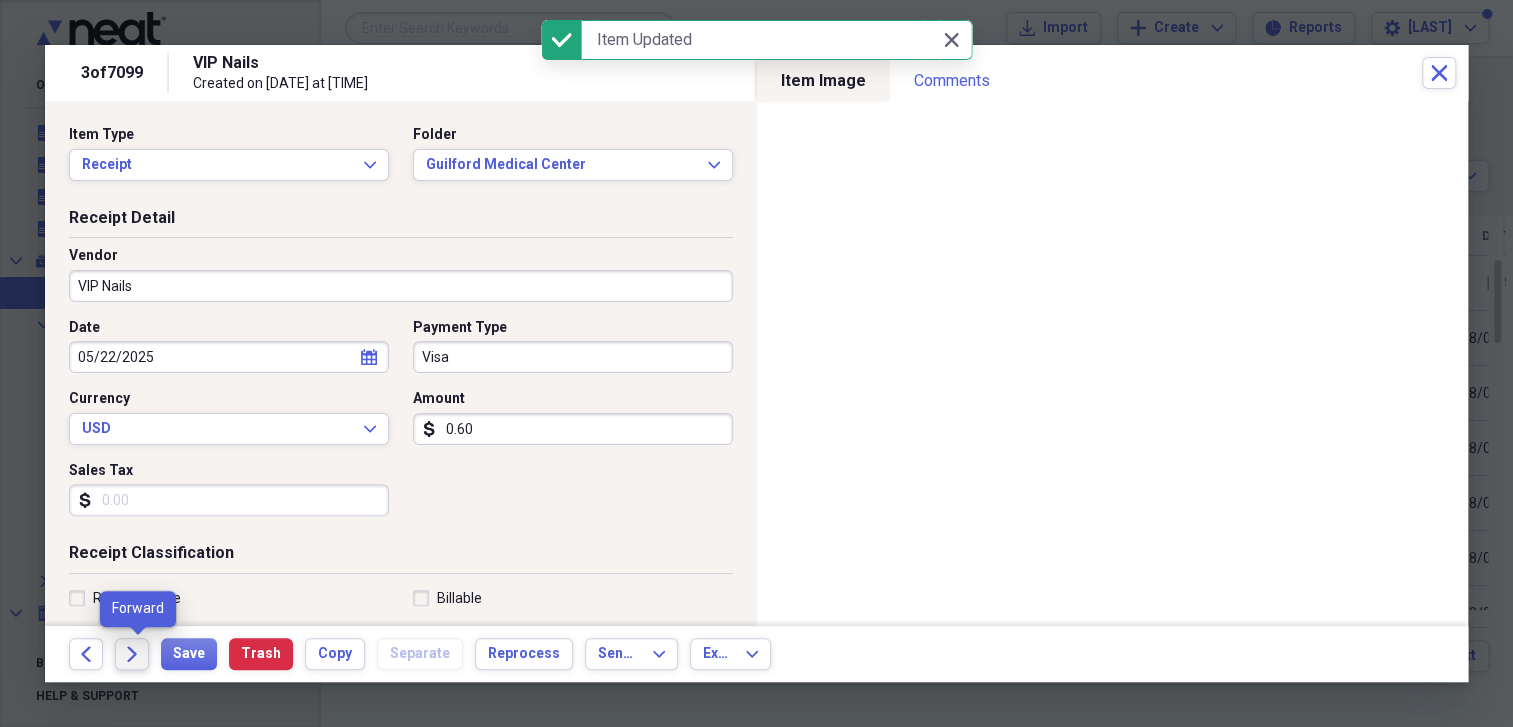 click on "Forward" at bounding box center (132, 654) 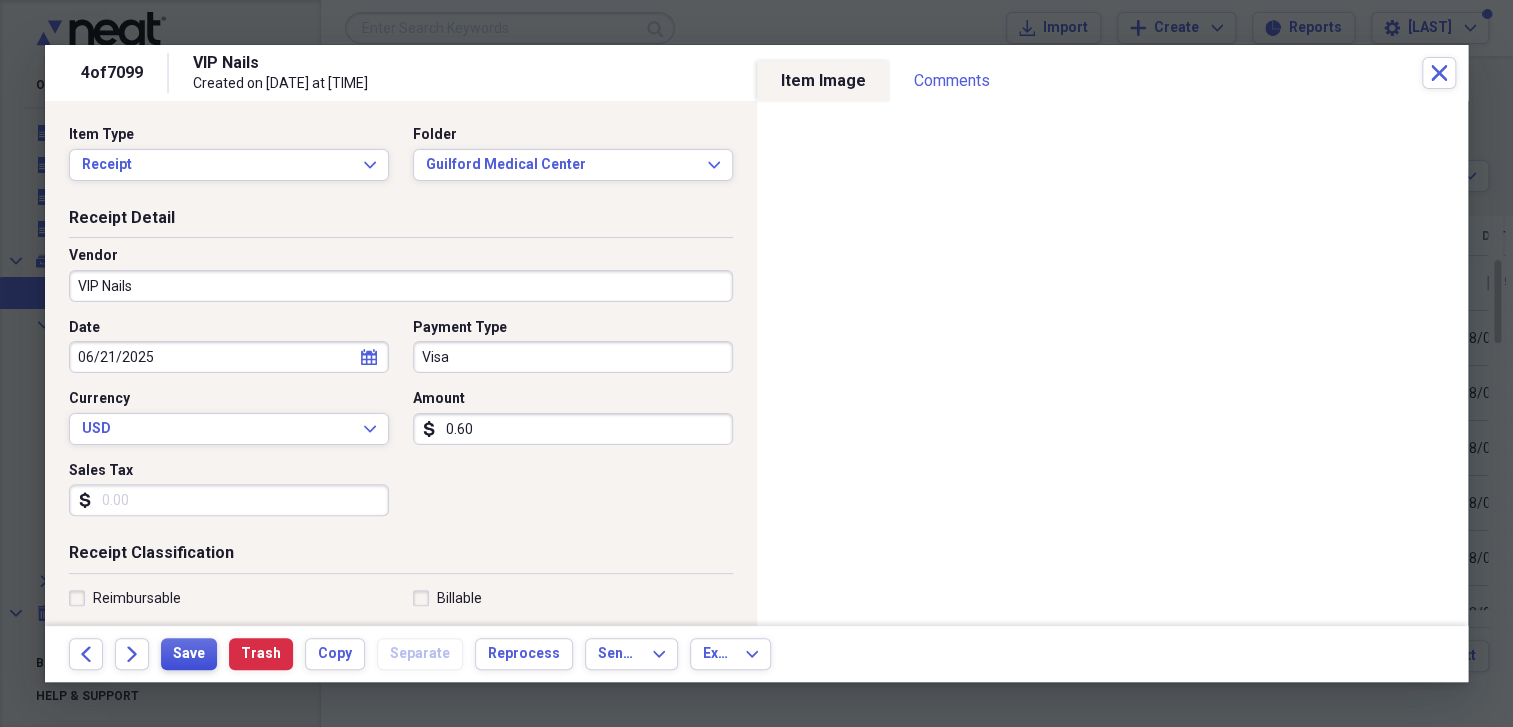 type on "0.60" 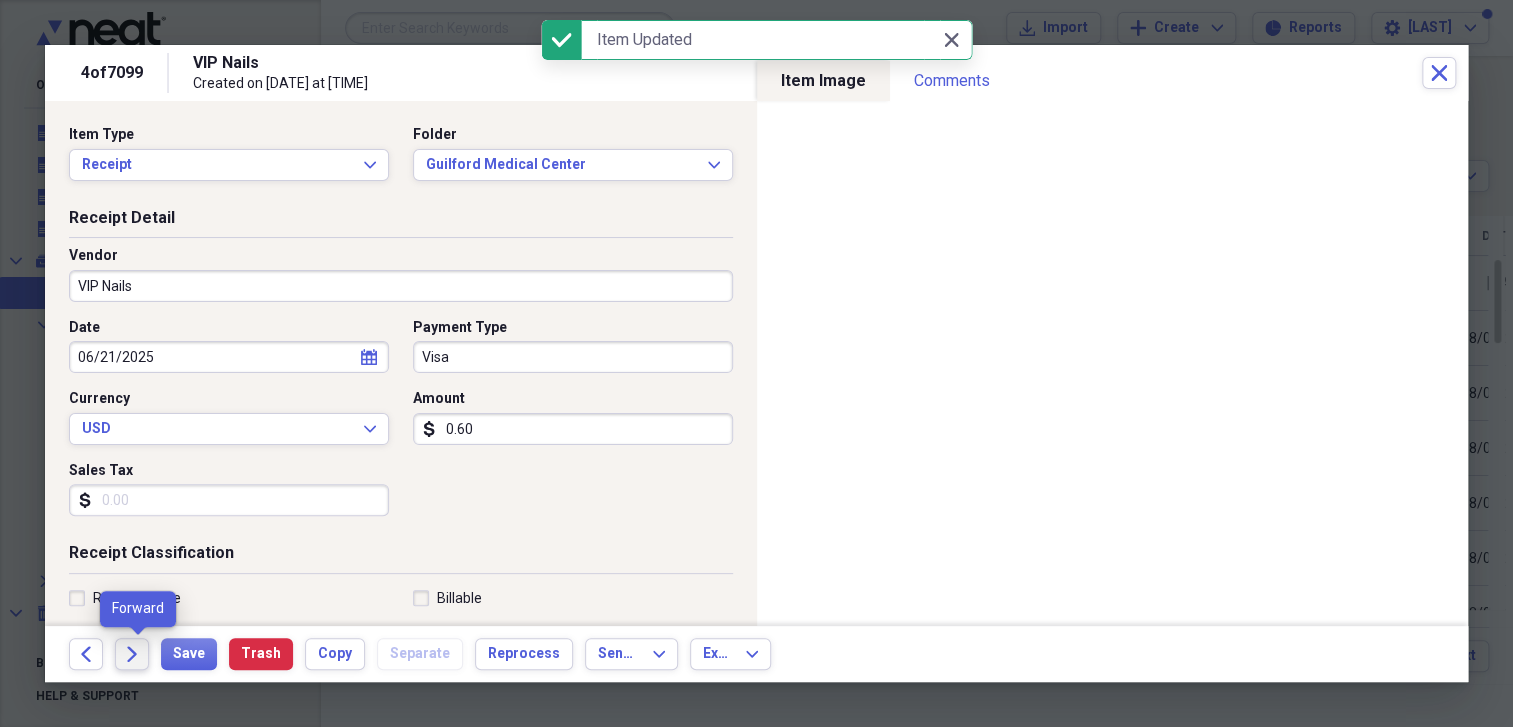 click on "Forward" at bounding box center [132, 654] 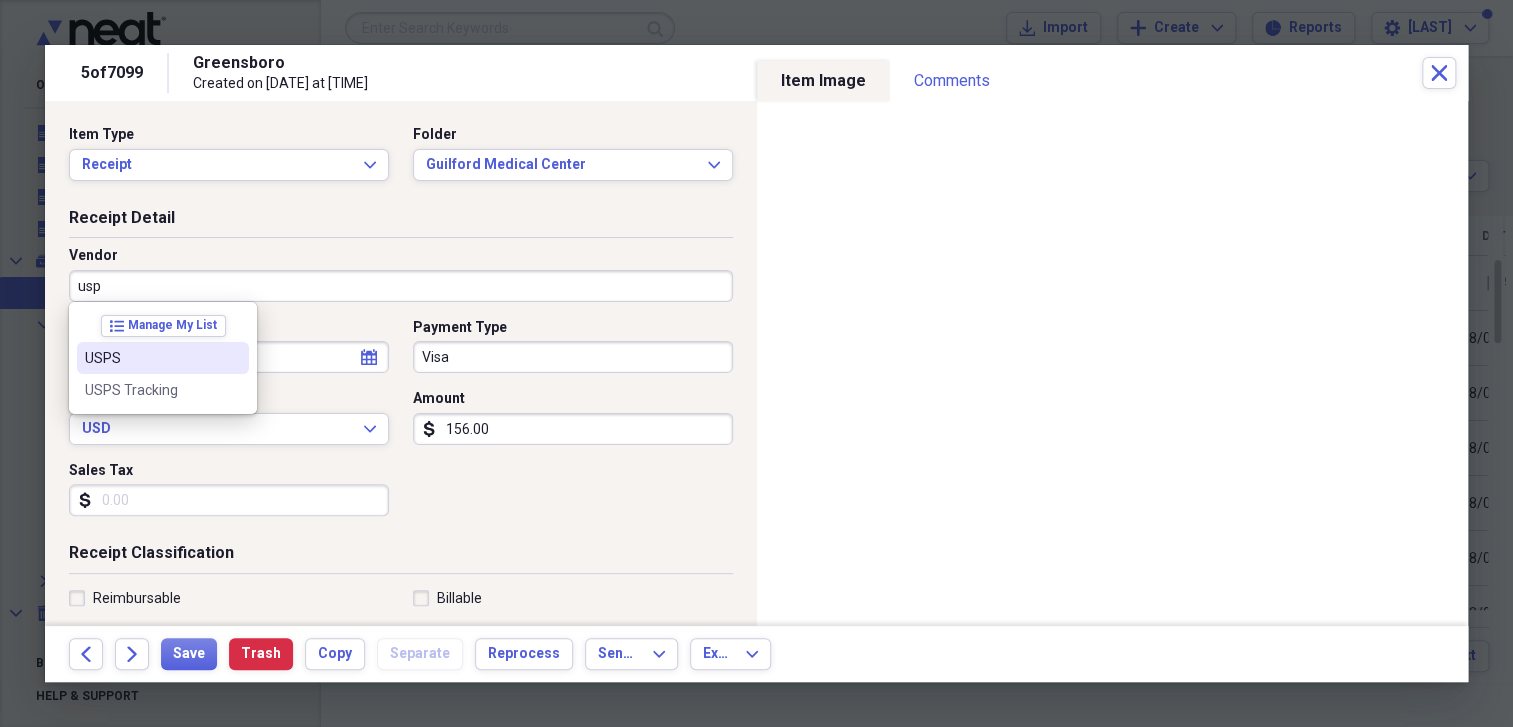 click on "USPS" at bounding box center [151, 358] 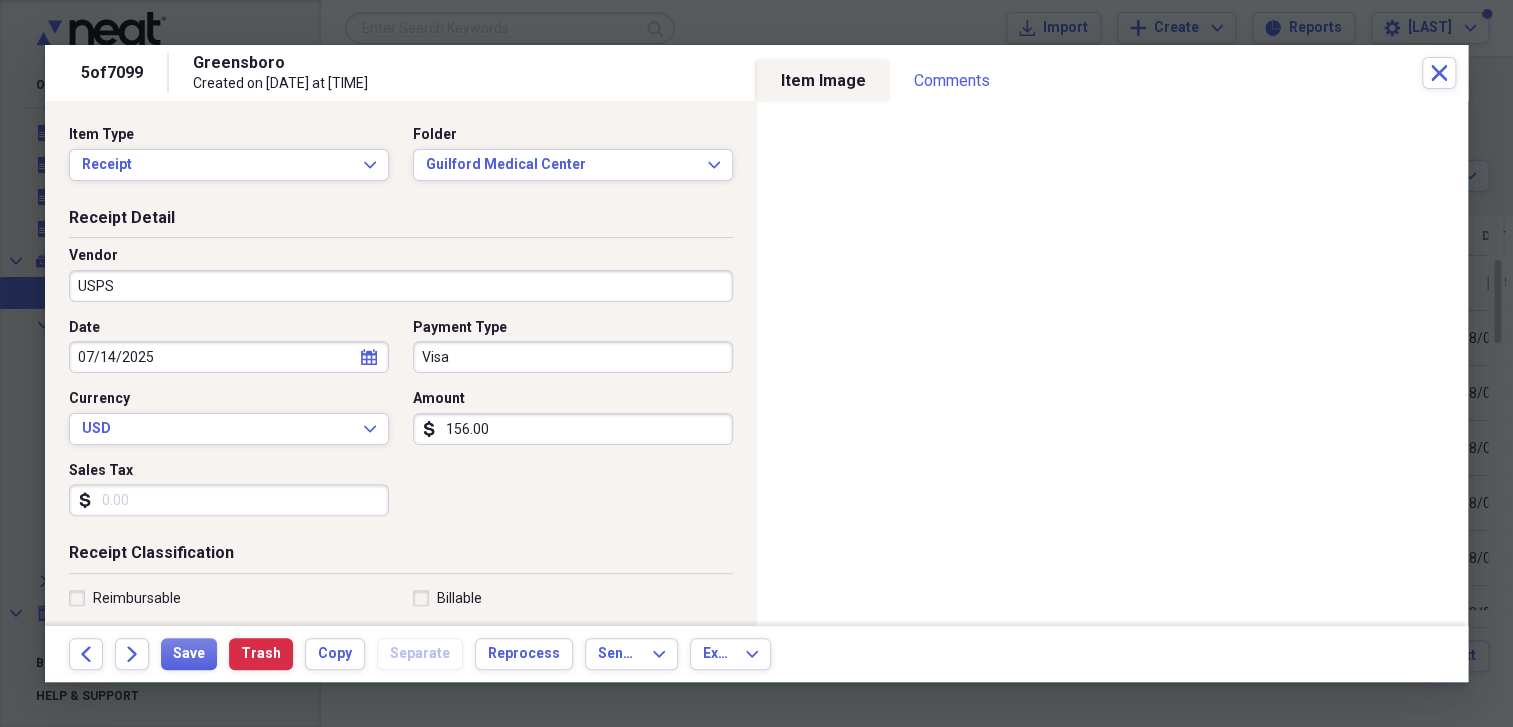 type on "Postal/Shipping" 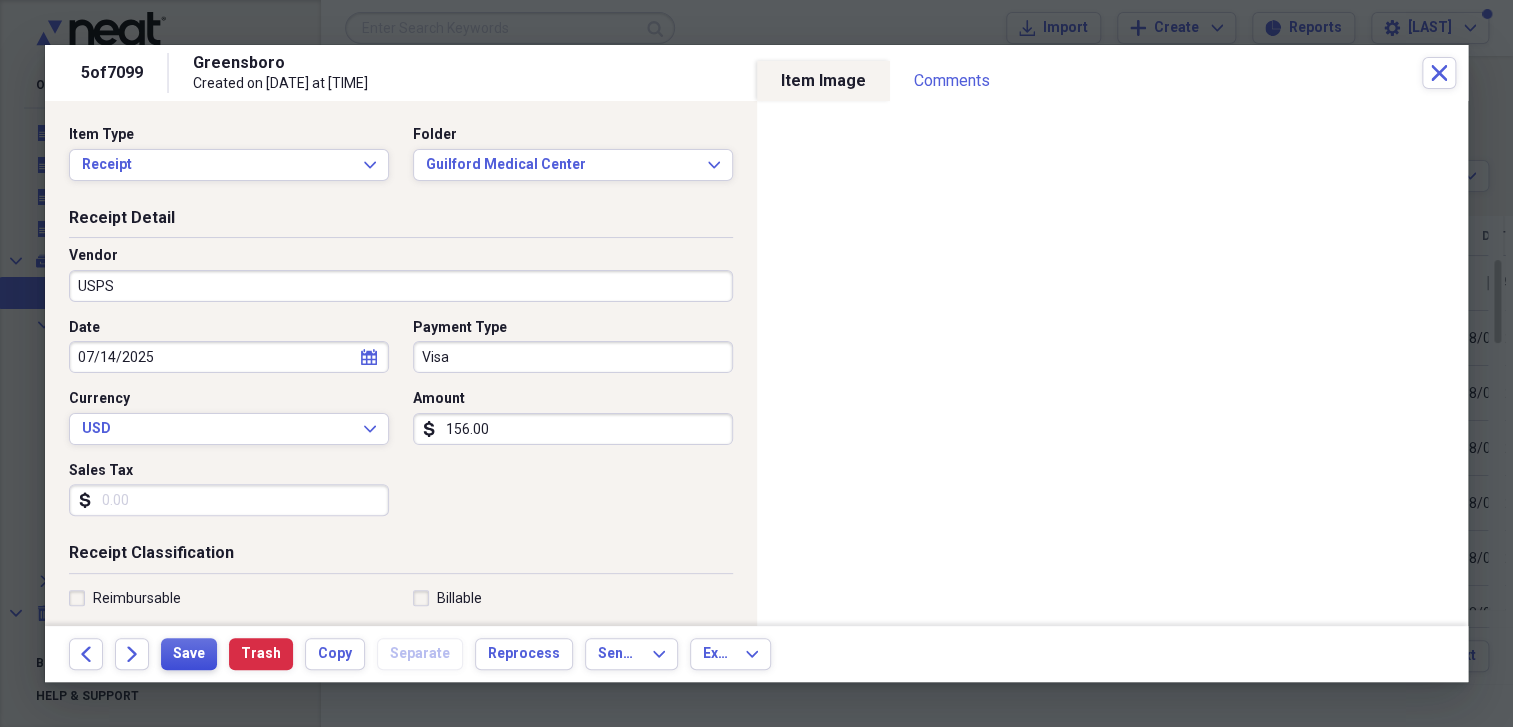 click on "Save" at bounding box center [189, 654] 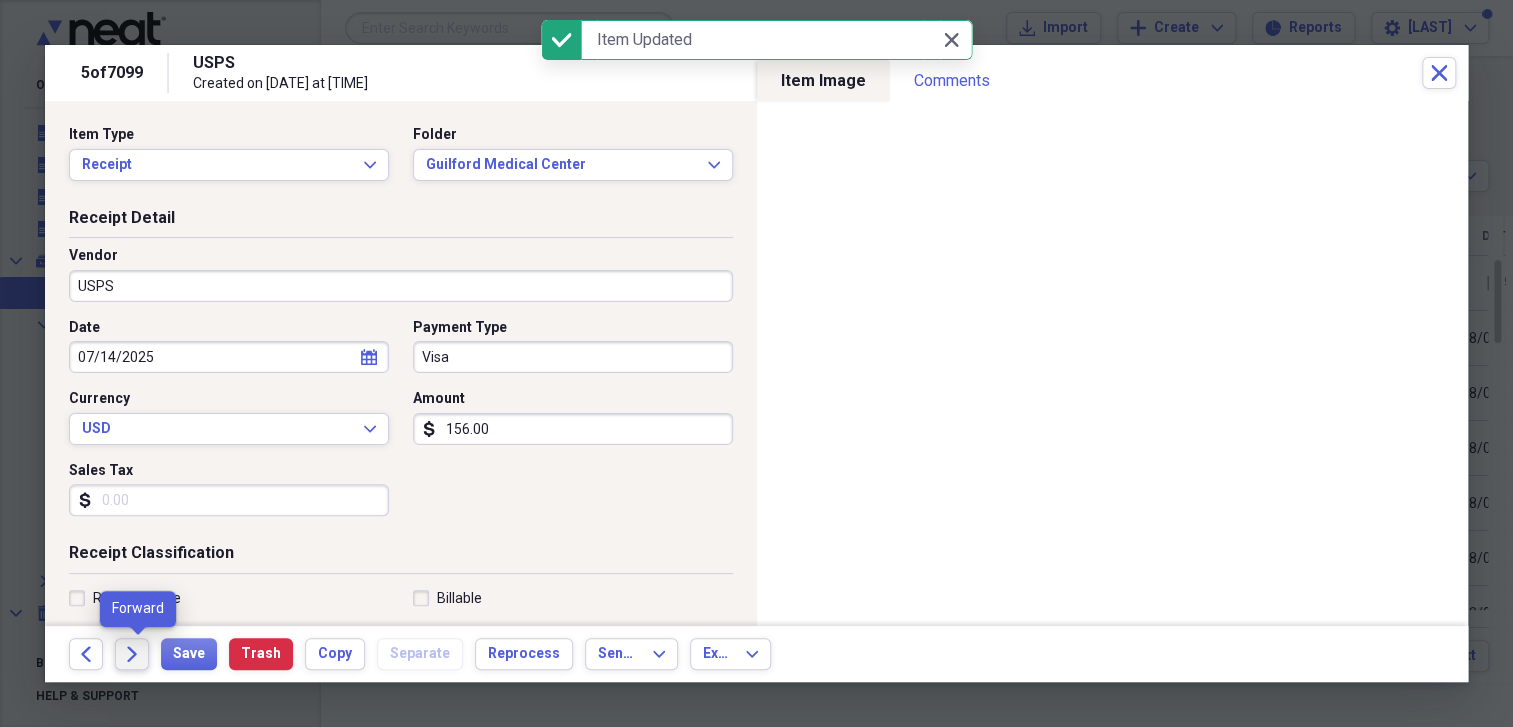 click on "Forward" at bounding box center [132, 654] 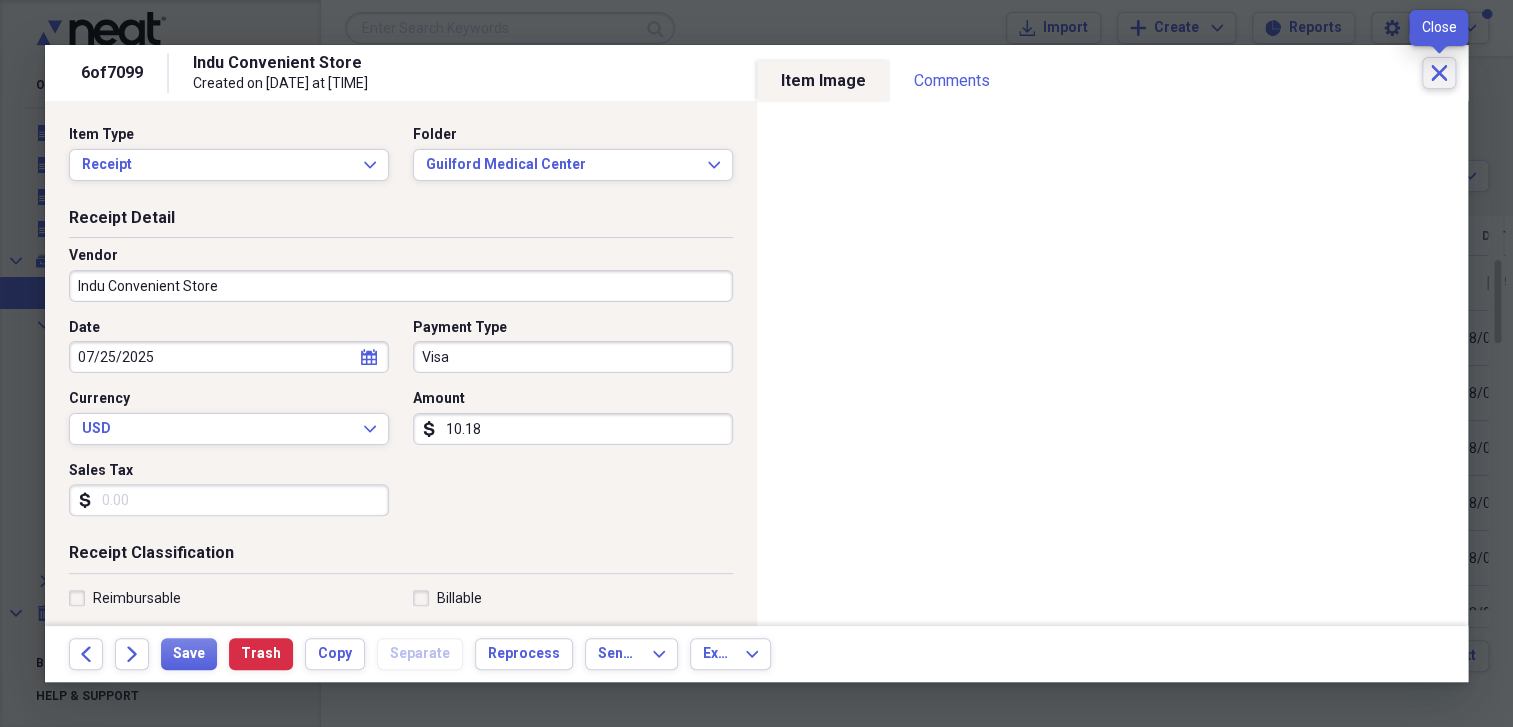 click on "Close" 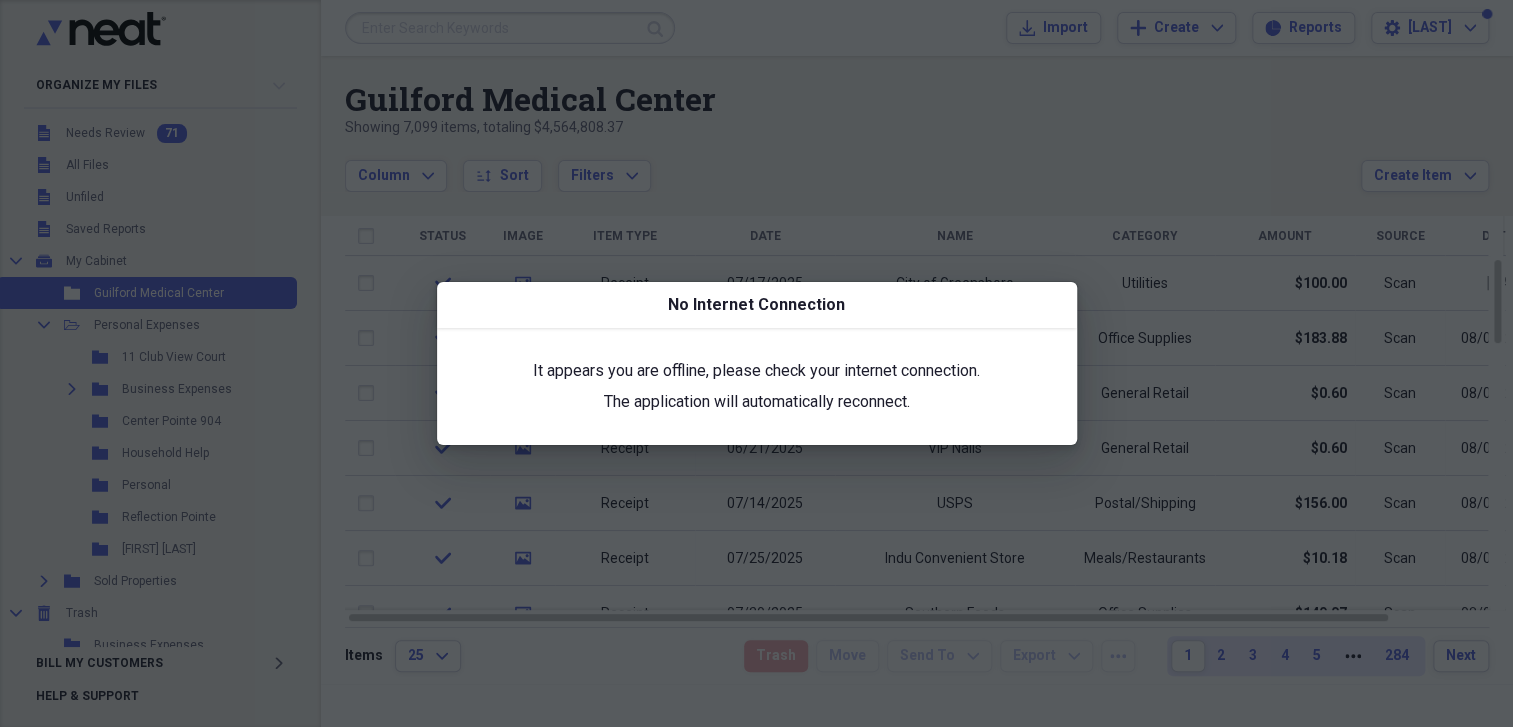click at bounding box center [756, 363] 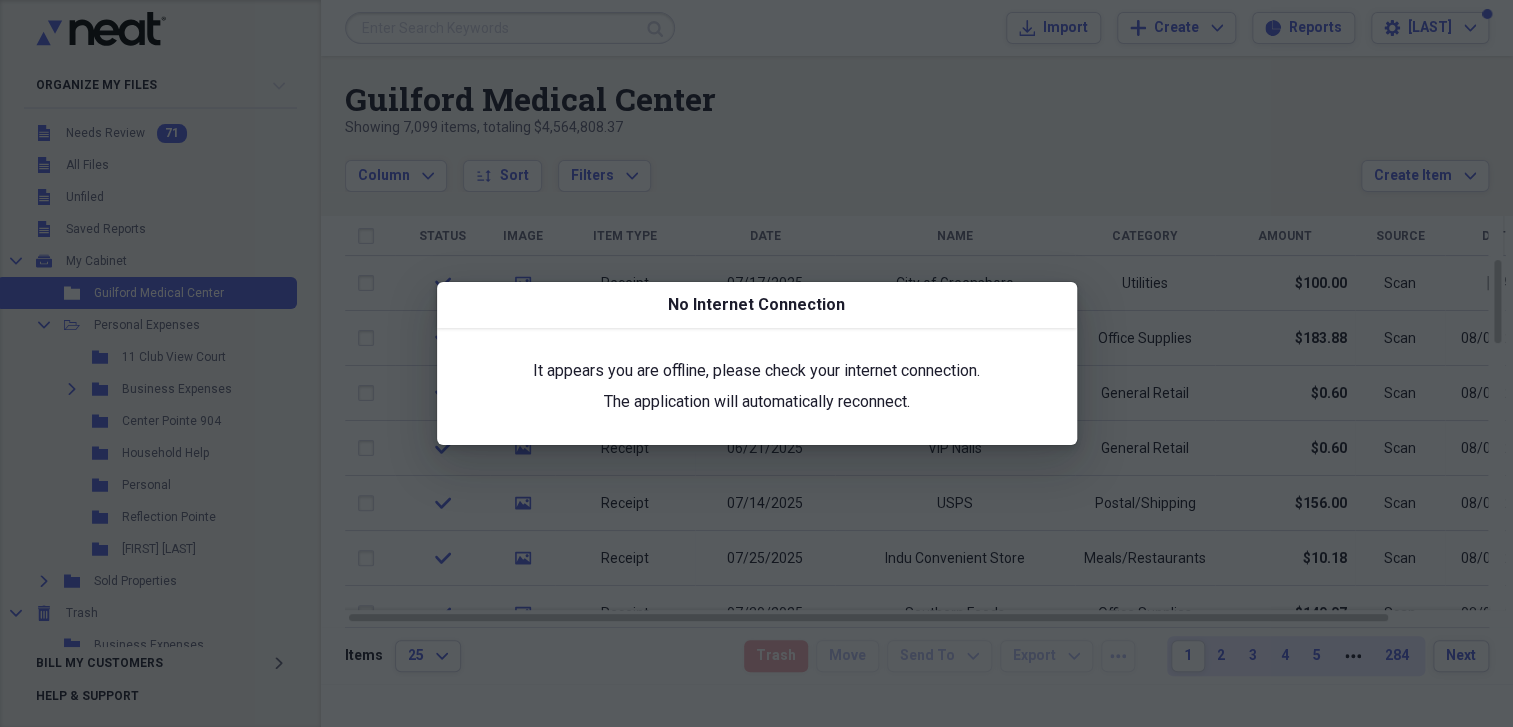 click at bounding box center [756, 363] 